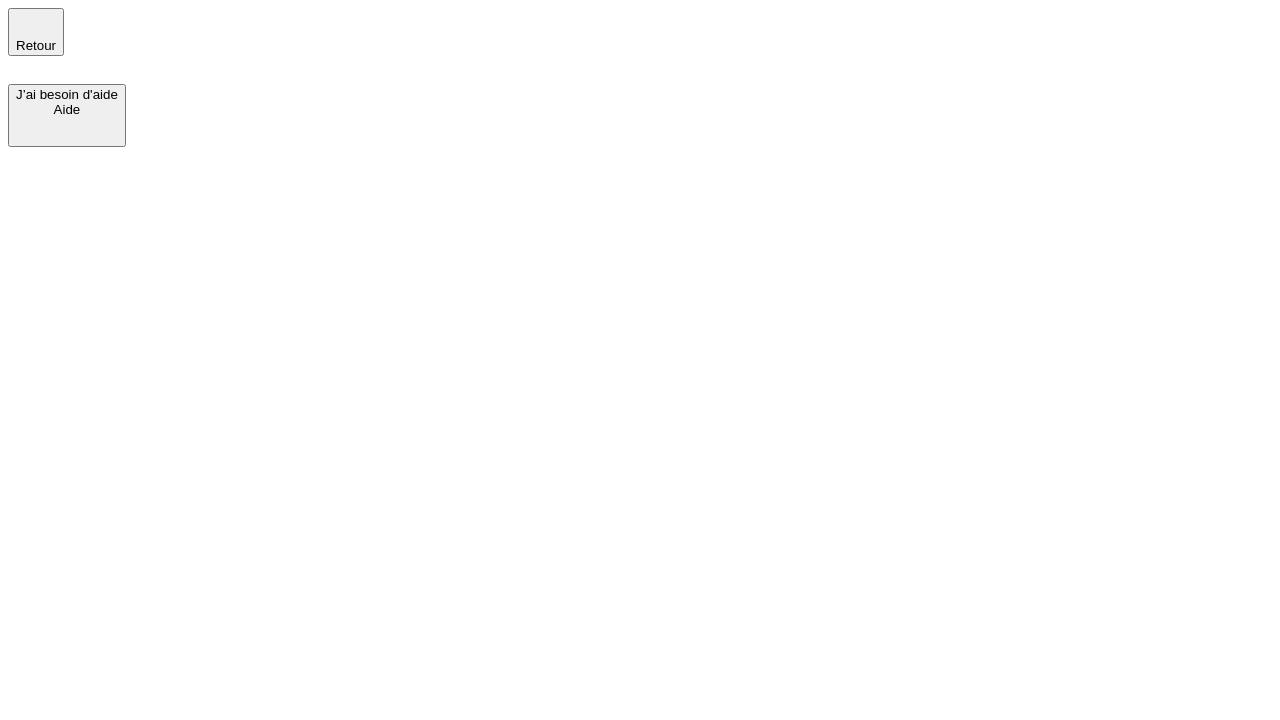 scroll, scrollTop: 0, scrollLeft: 0, axis: both 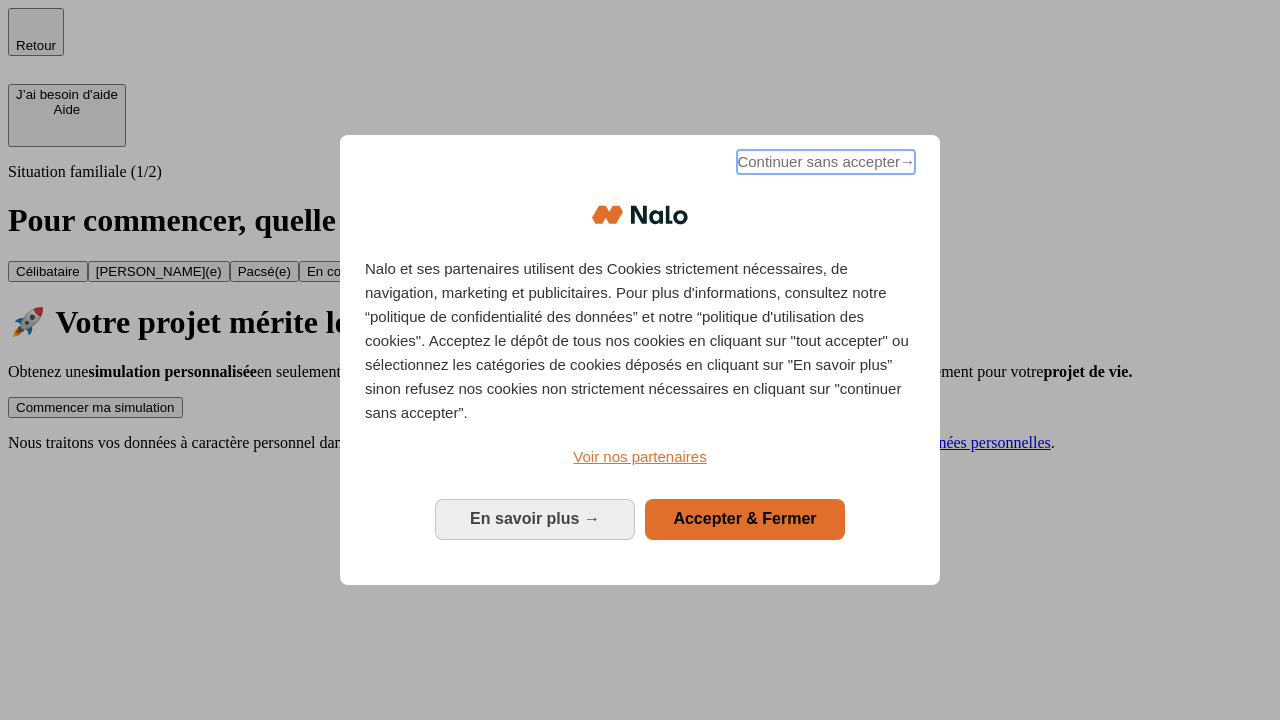 click on "Continuer sans accepter  →" at bounding box center (826, 162) 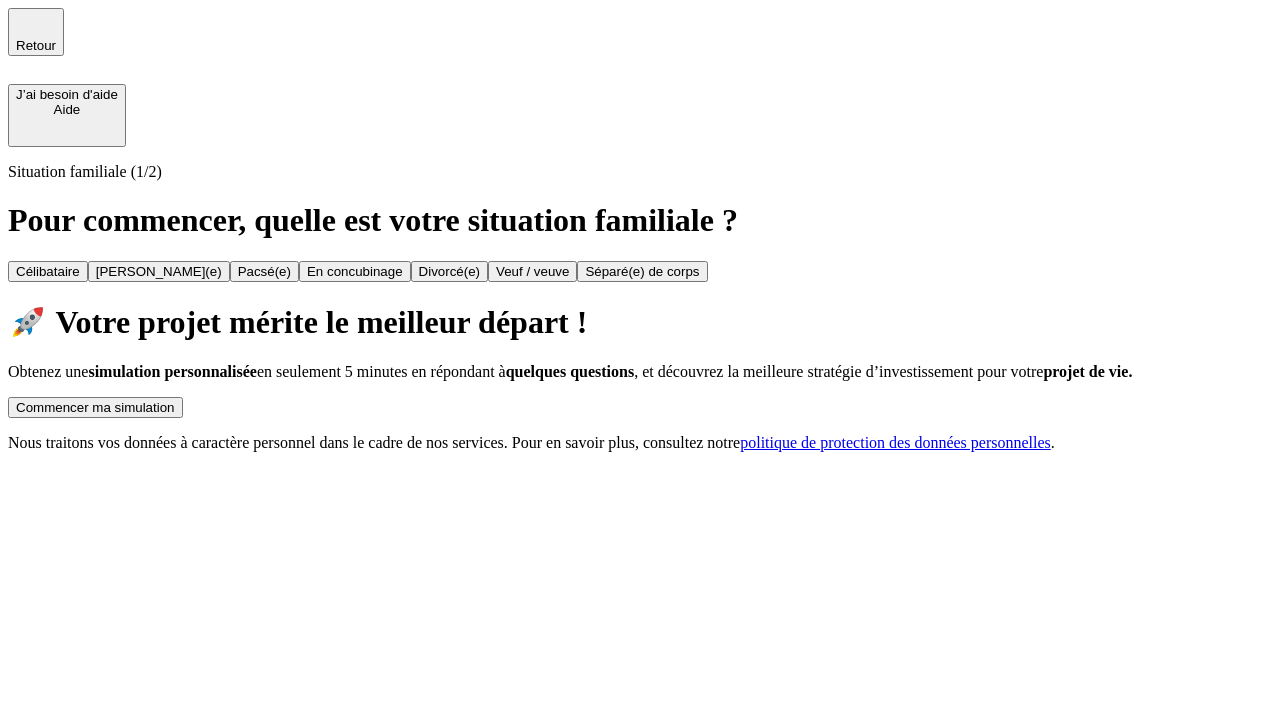 click on "Commencer ma simulation" at bounding box center [95, 407] 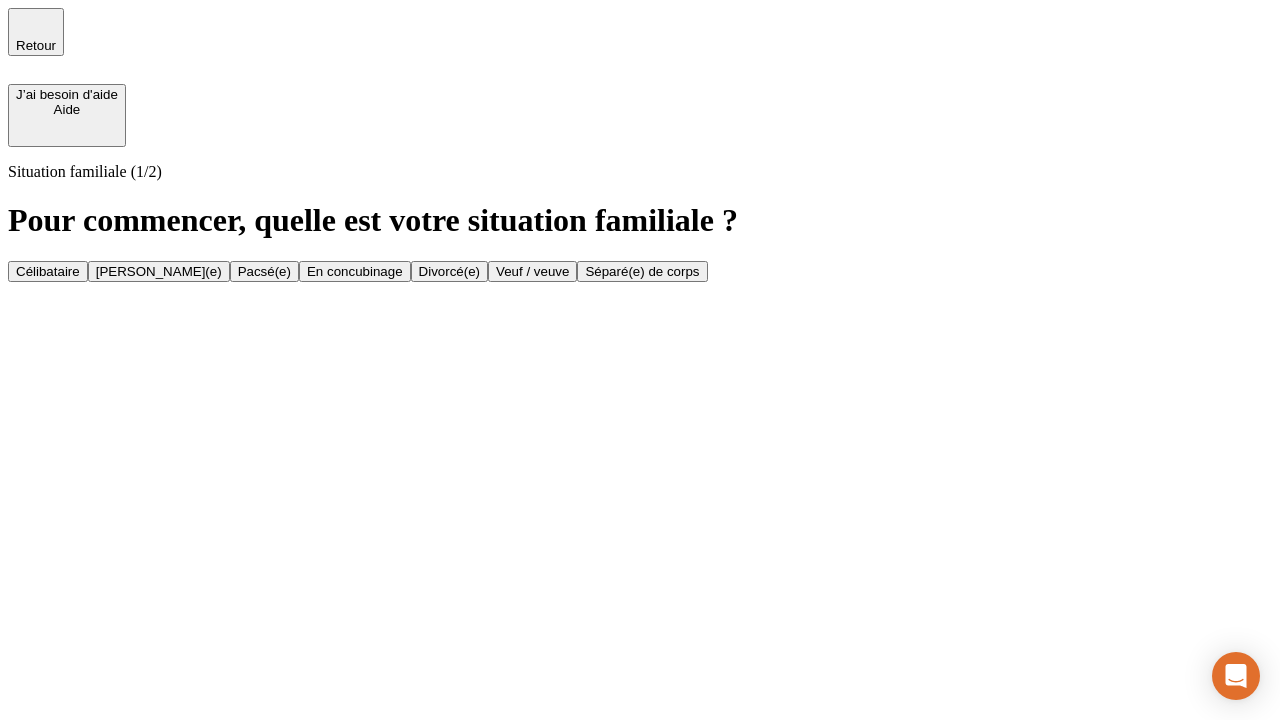 click on "Veuf / veuve" at bounding box center [532, 271] 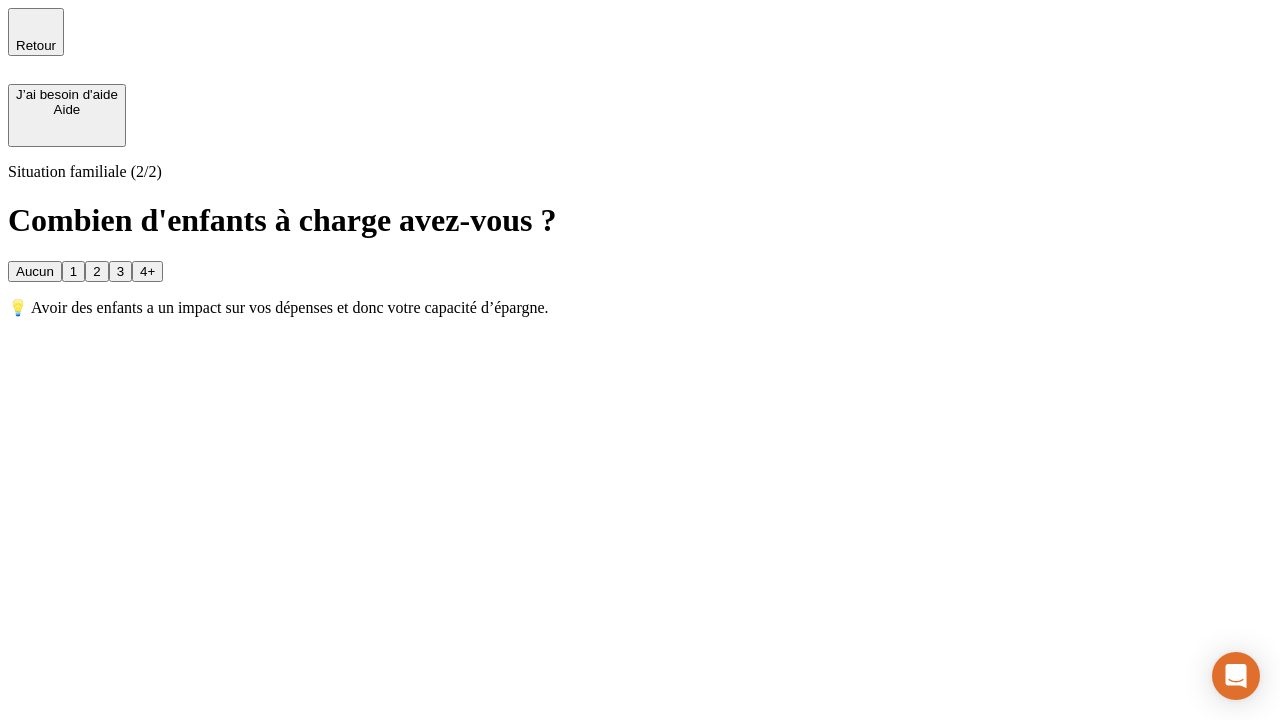 click on "1" at bounding box center (73, 271) 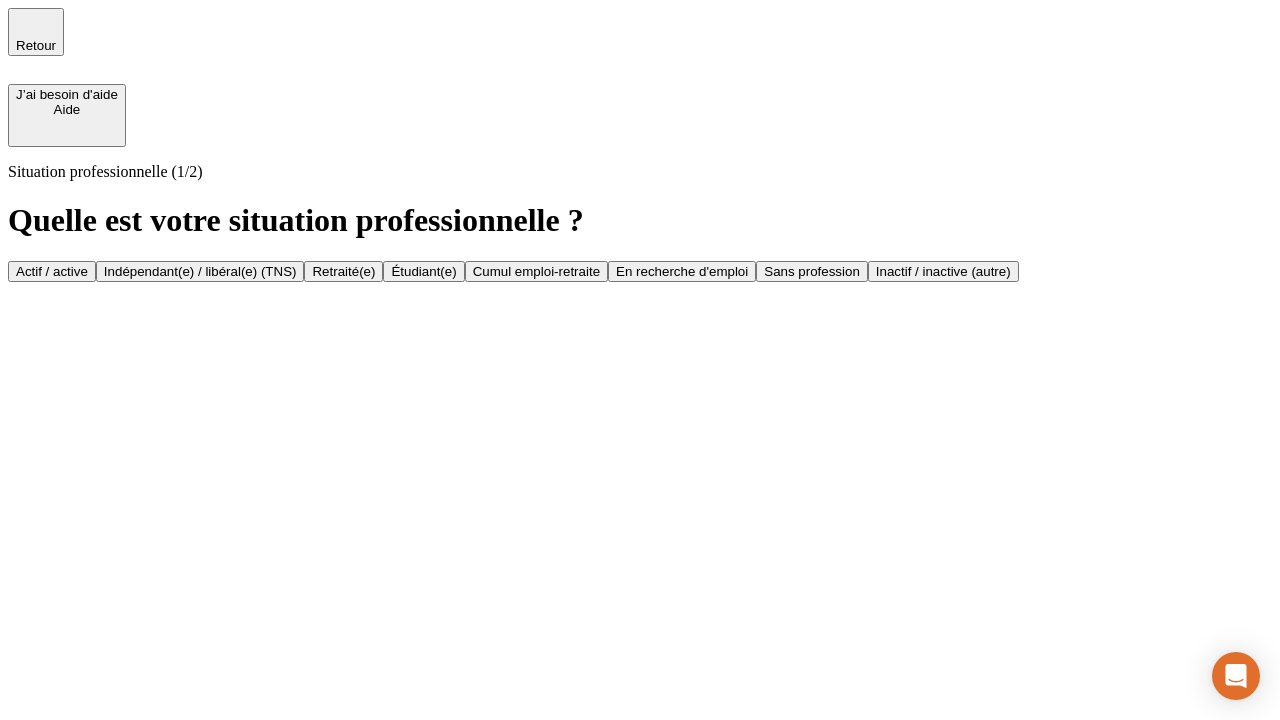 click on "Retraité(e)" at bounding box center (343, 271) 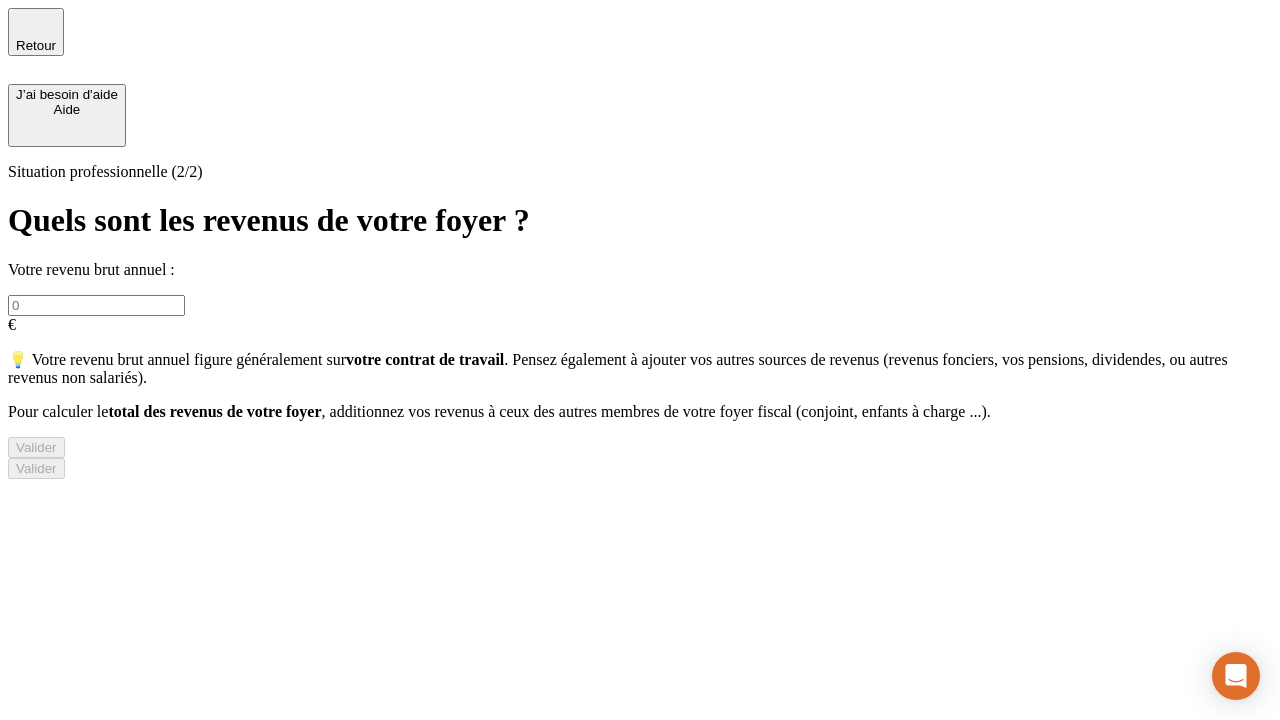 type on "30 000" 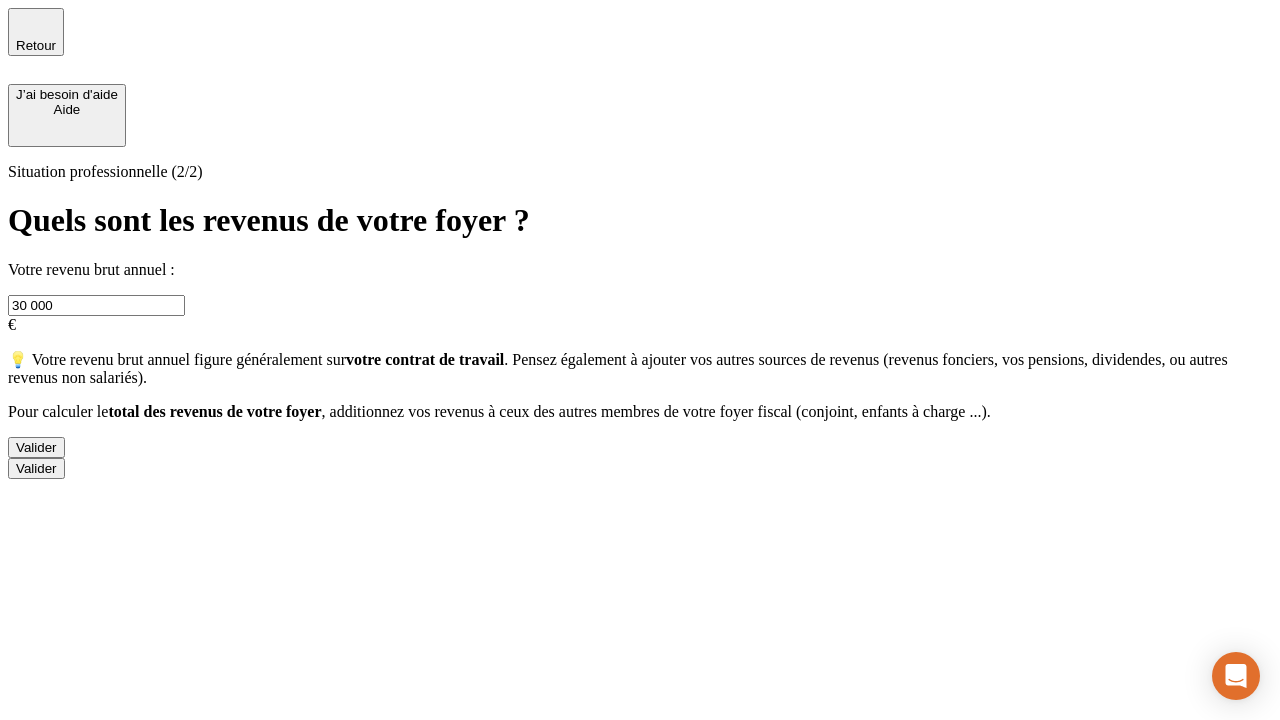 click on "Valider" at bounding box center (36, 447) 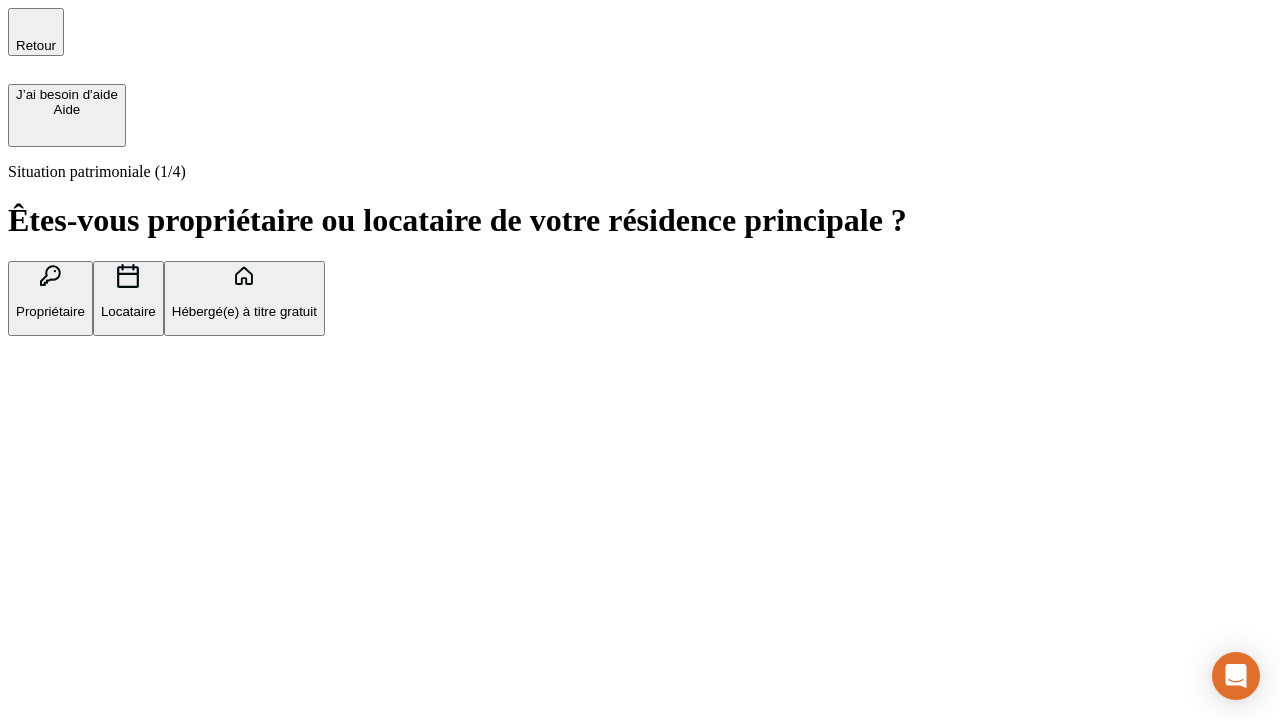 click on "Locataire" at bounding box center (128, 311) 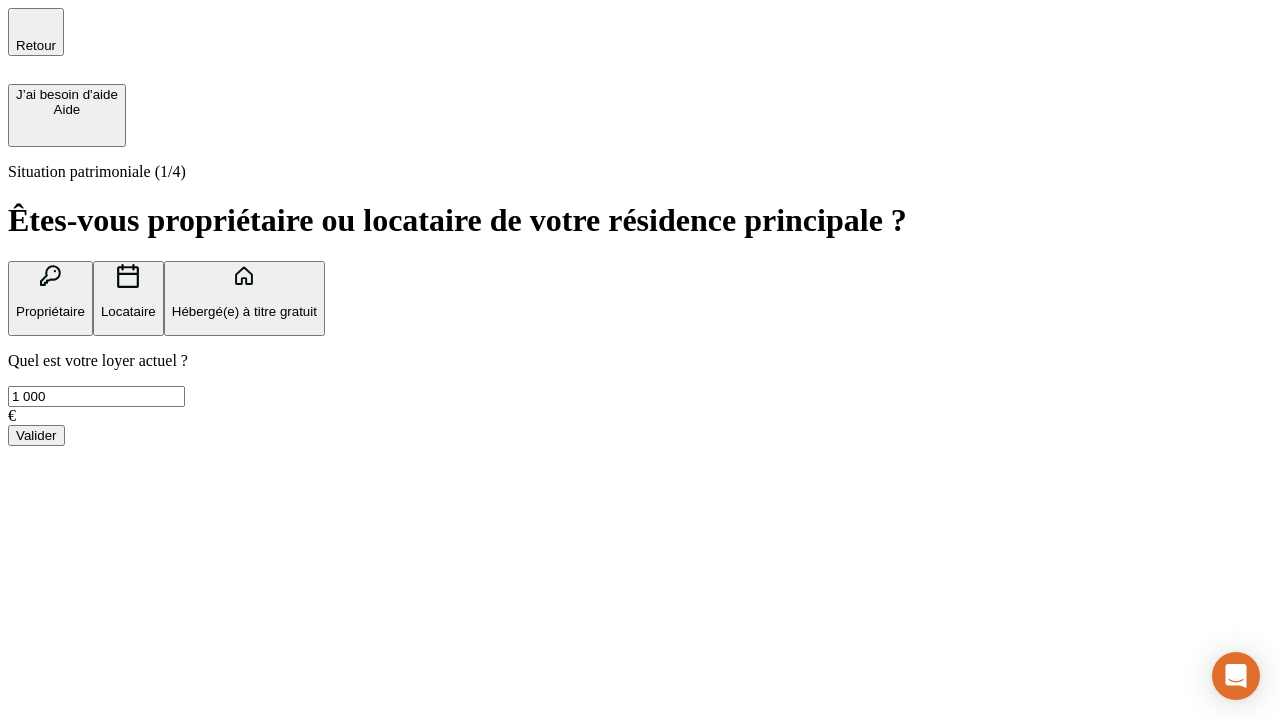 type on "1 000" 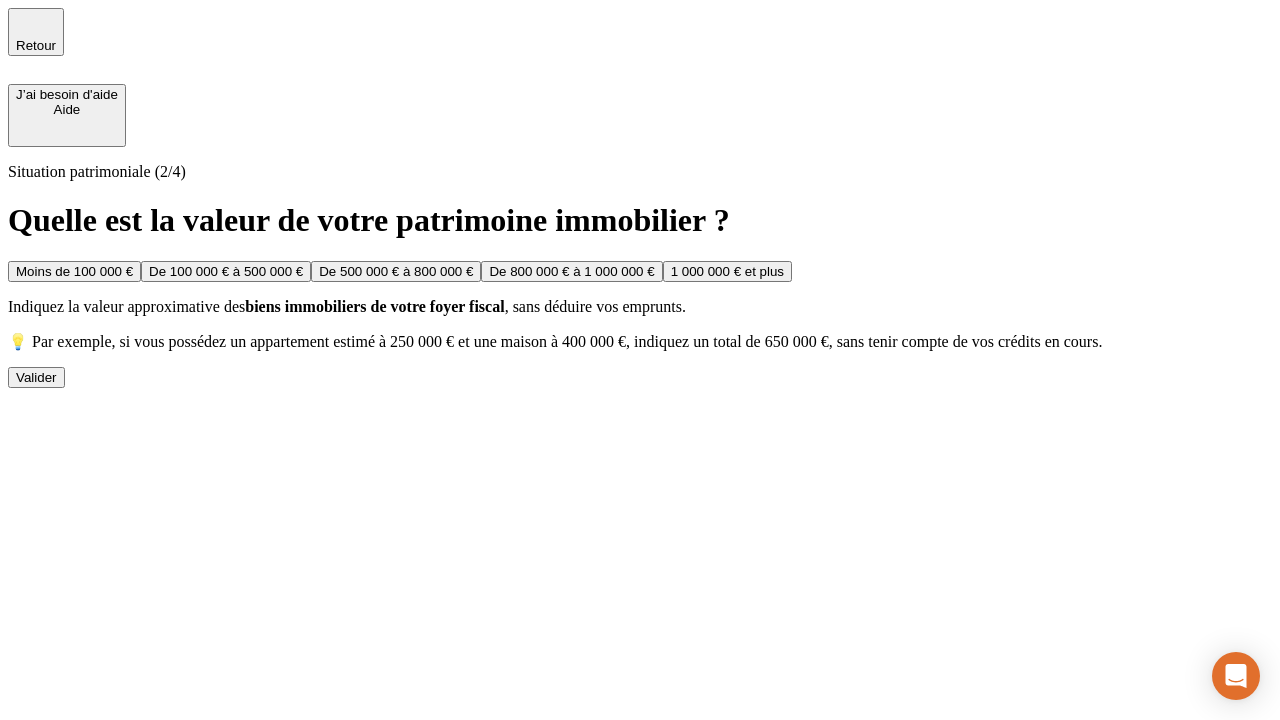 click on "Moins de 100 000 €" at bounding box center (74, 271) 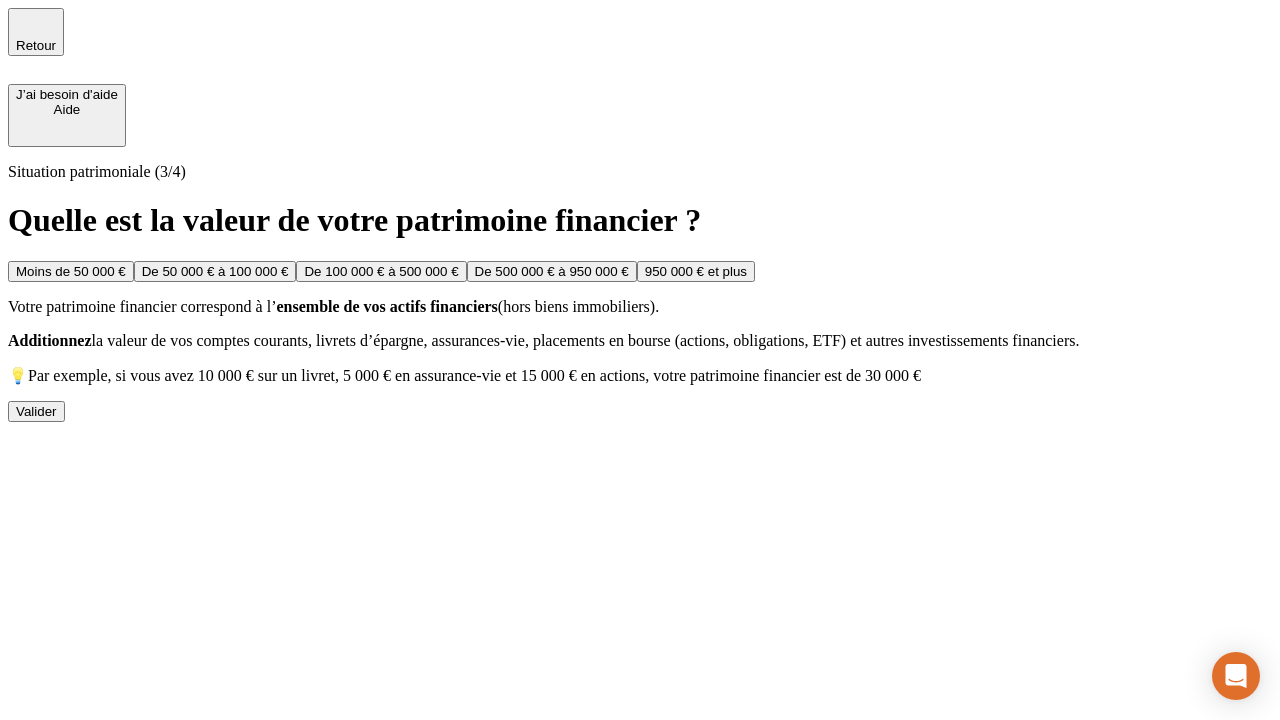 click on "Moins de 50 000 €" at bounding box center [71, 271] 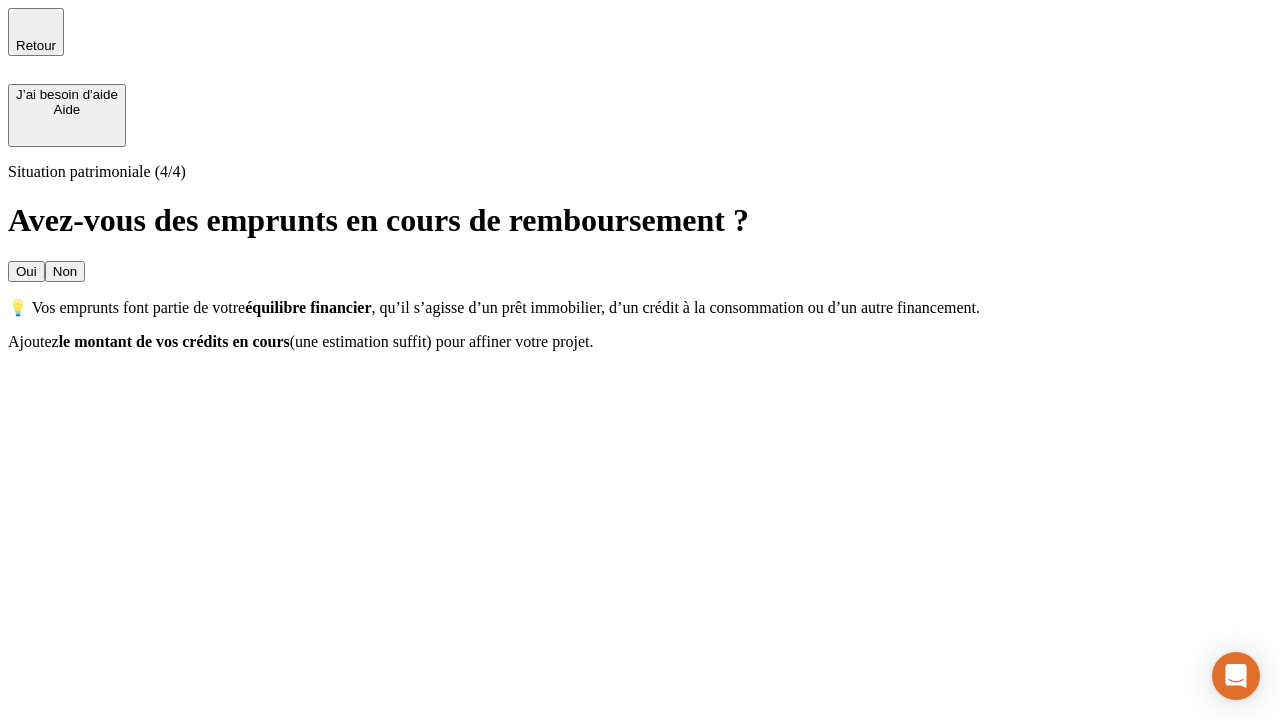 click on "Non" at bounding box center (65, 271) 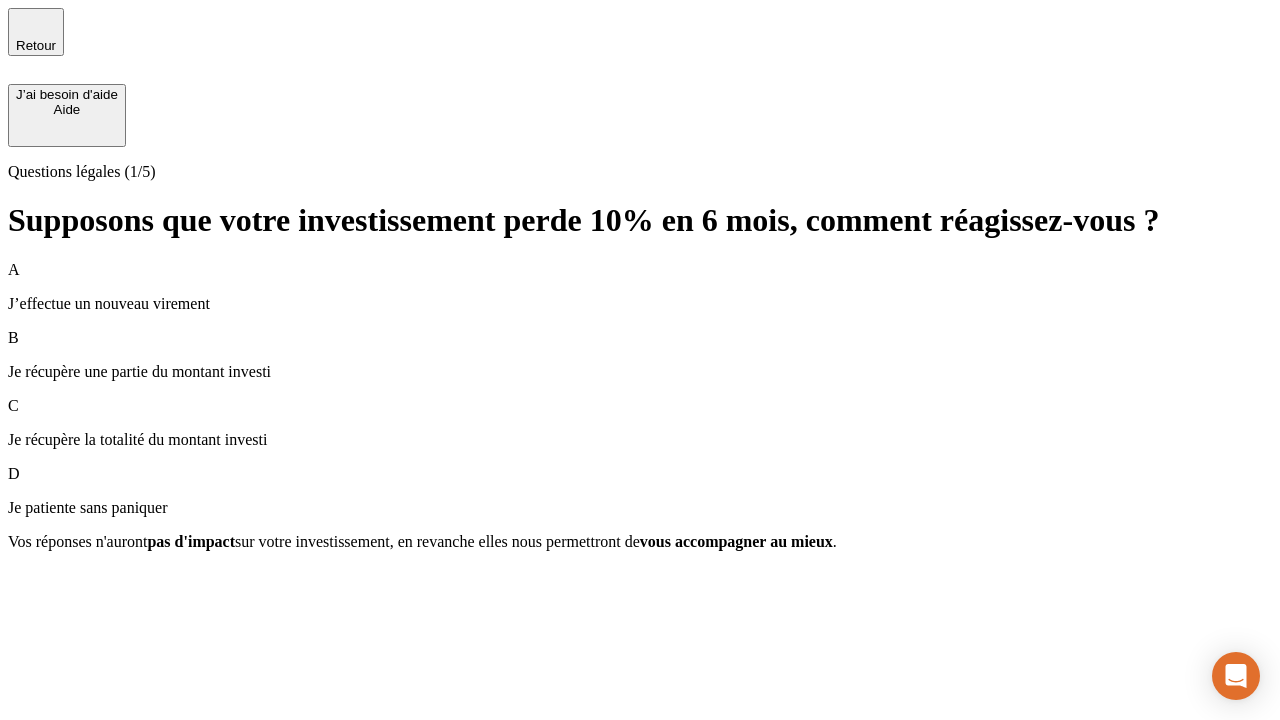 click on "Je récupère une partie du montant investi" at bounding box center (640, 372) 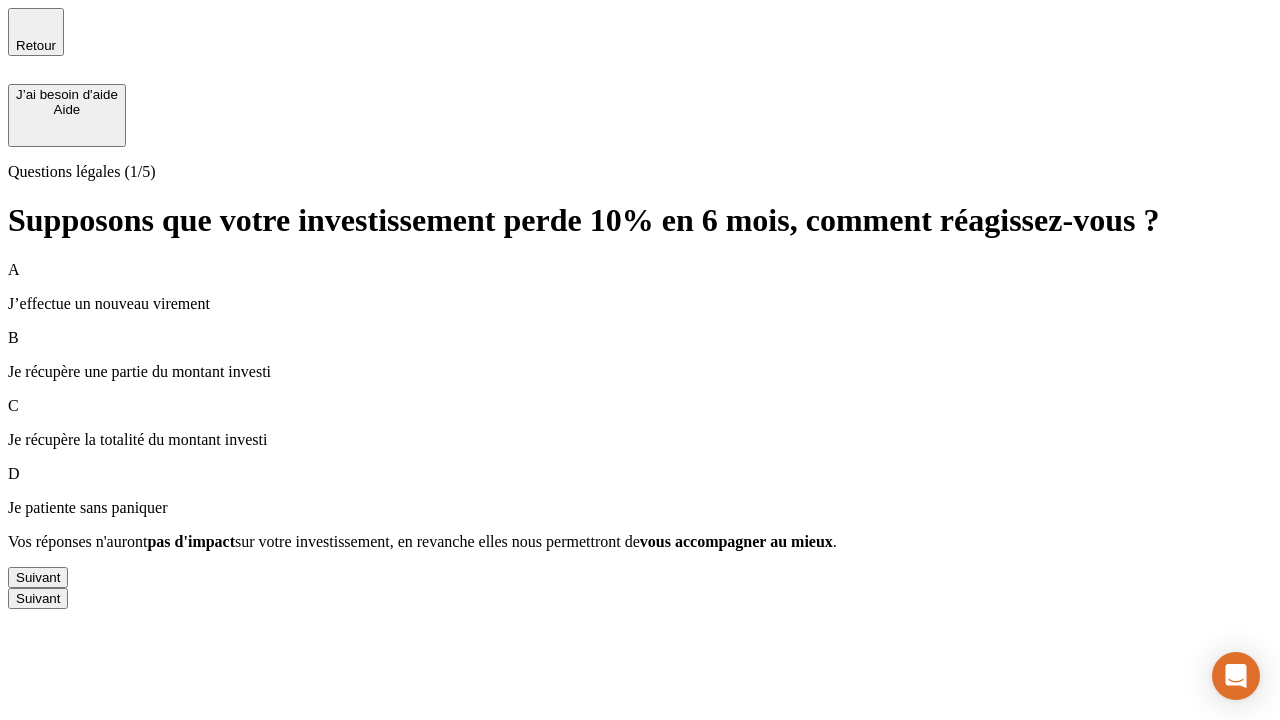 click on "Suivant" at bounding box center (38, 577) 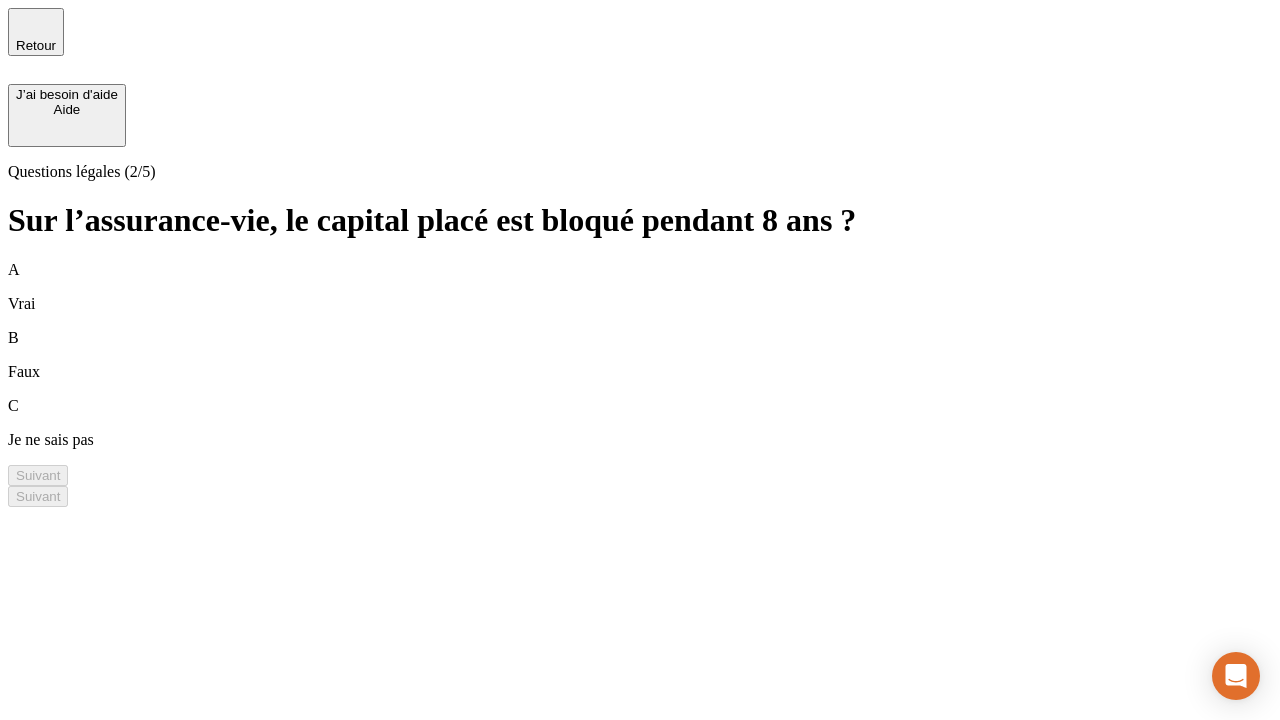 click on "B Faux" at bounding box center (640, 355) 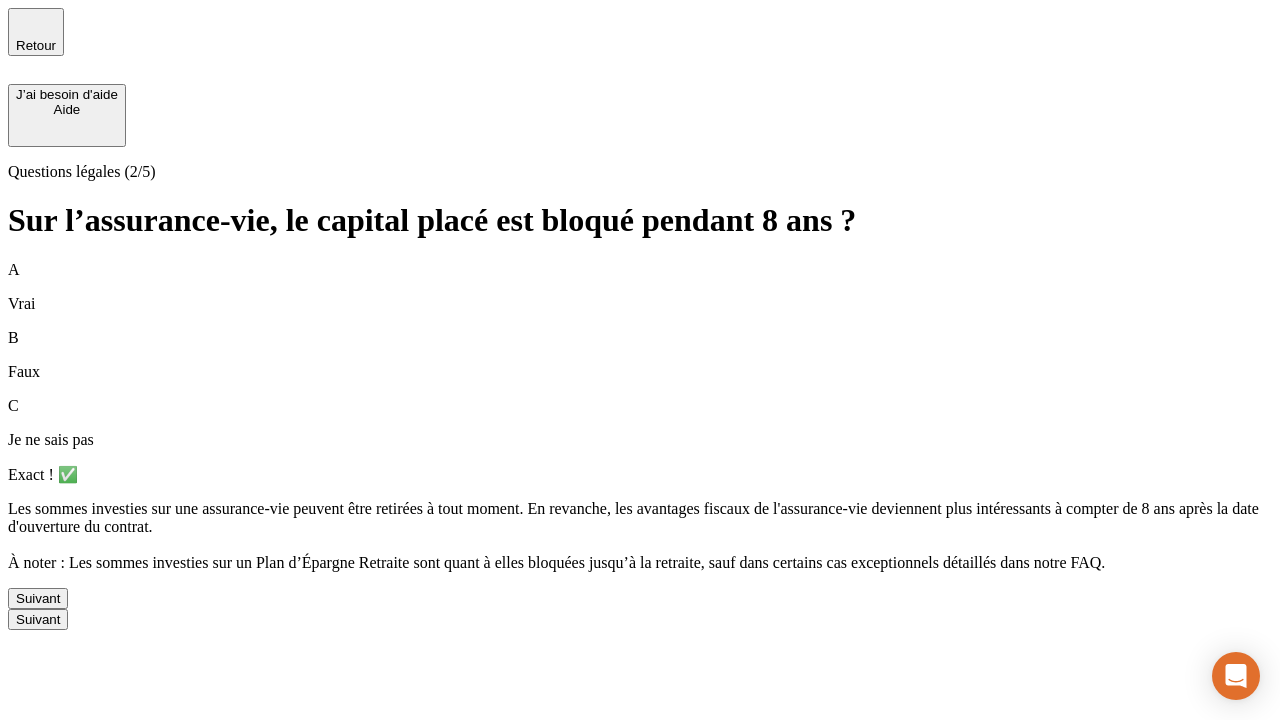 click on "Suivant" at bounding box center (38, 598) 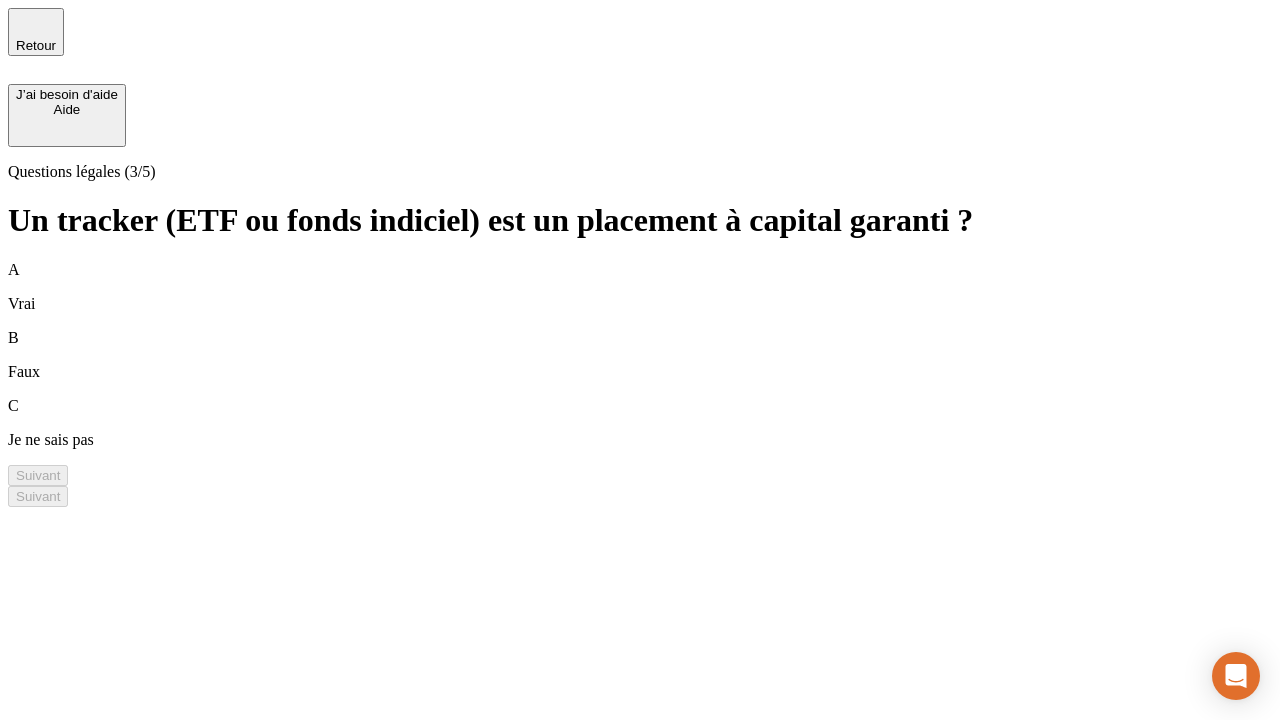 click on "B Faux" at bounding box center (640, 355) 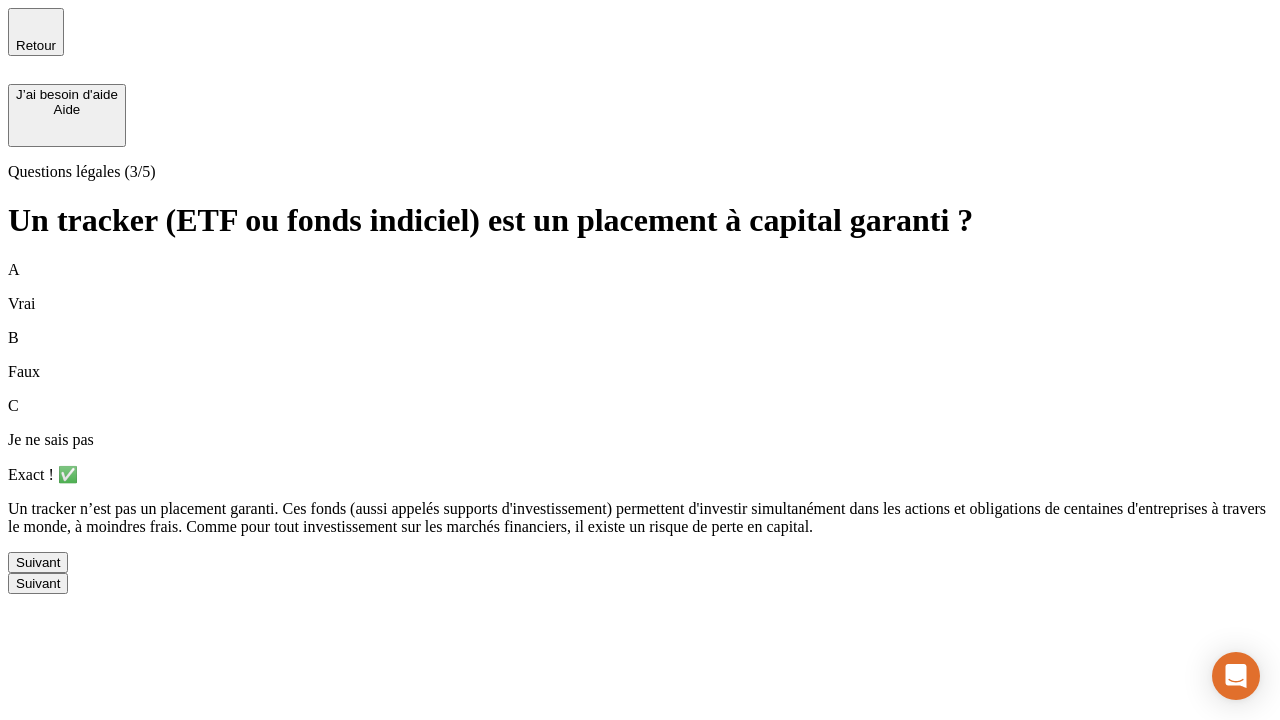 click on "Suivant" at bounding box center (38, 562) 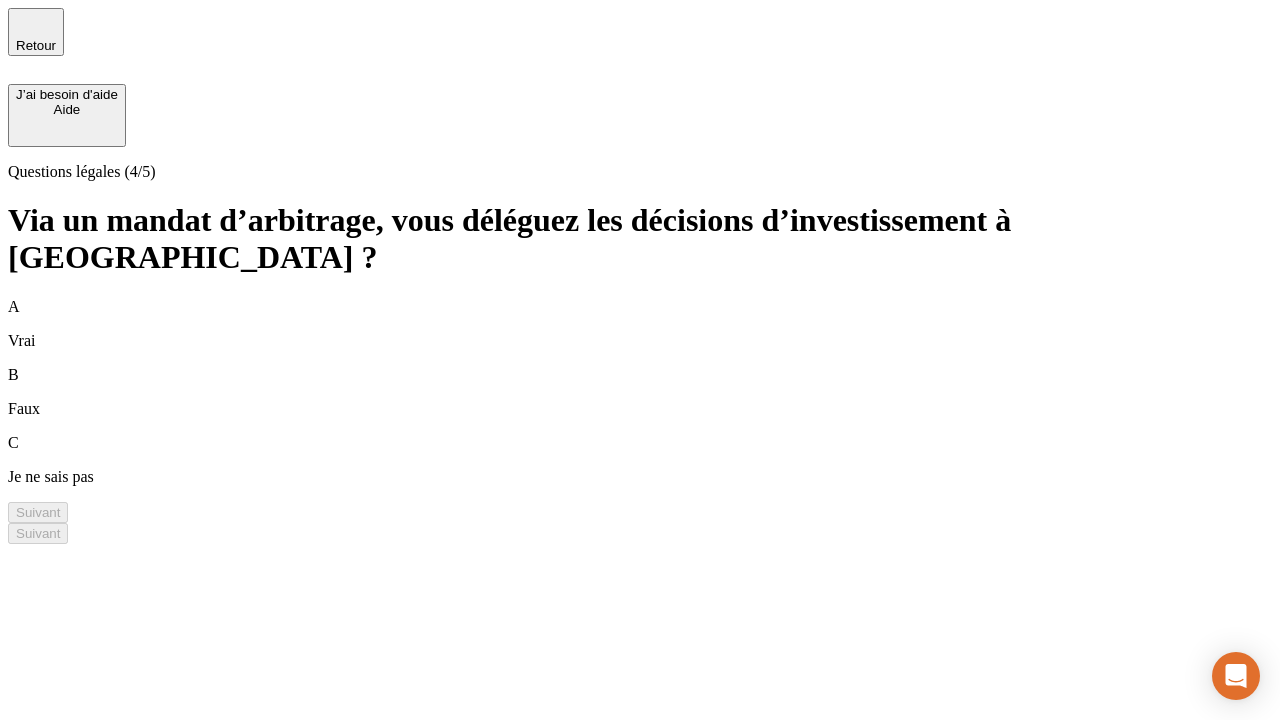 click on "A Vrai" at bounding box center [640, 324] 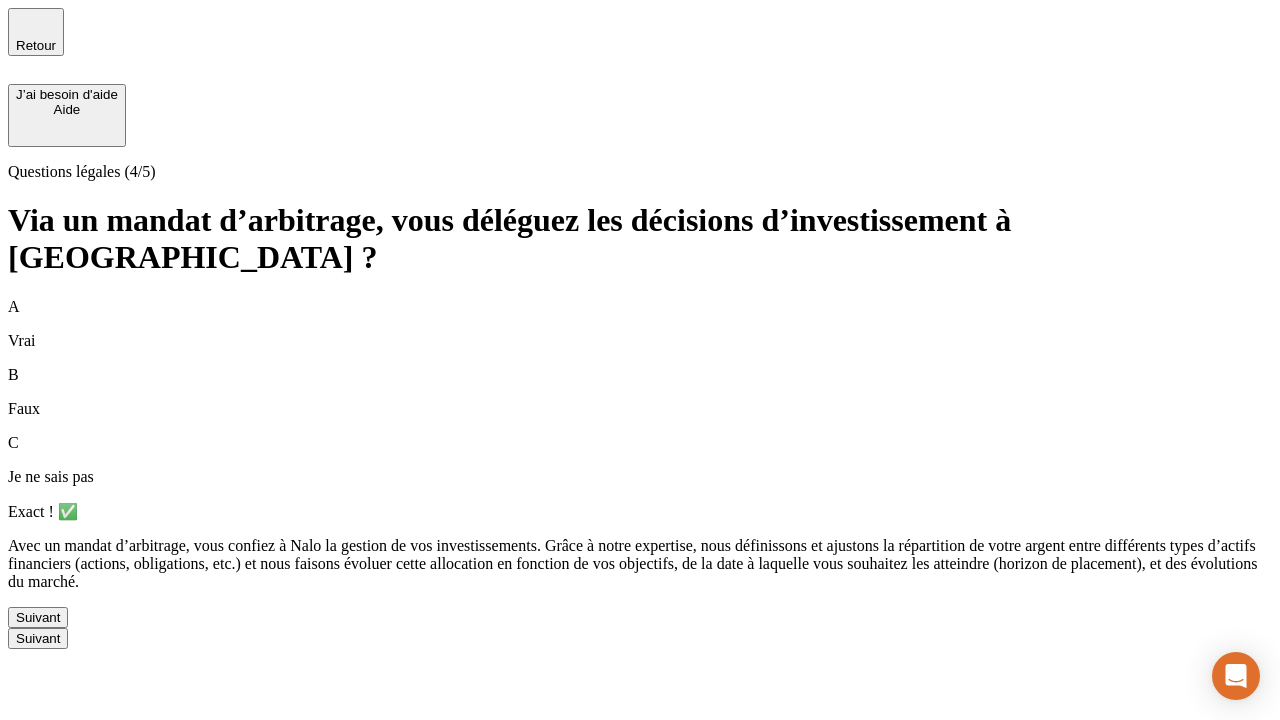 click on "Suivant" at bounding box center [38, 617] 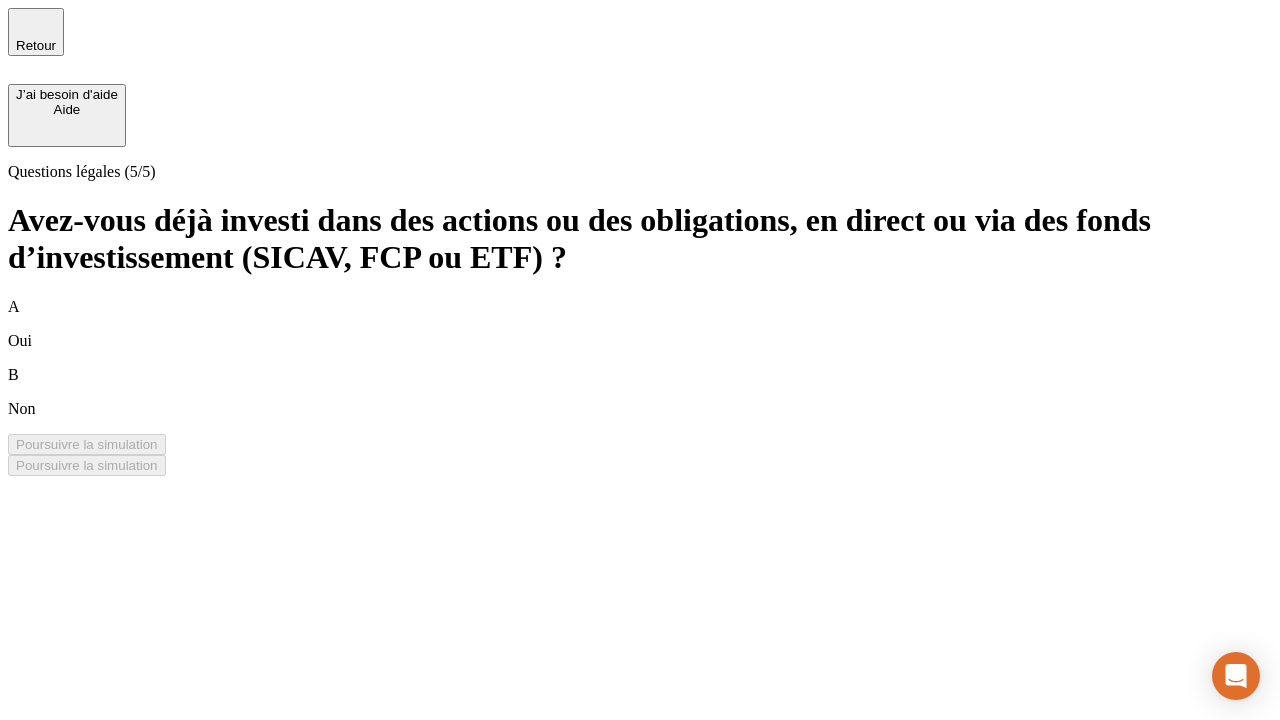 click on "A Oui" at bounding box center (640, 324) 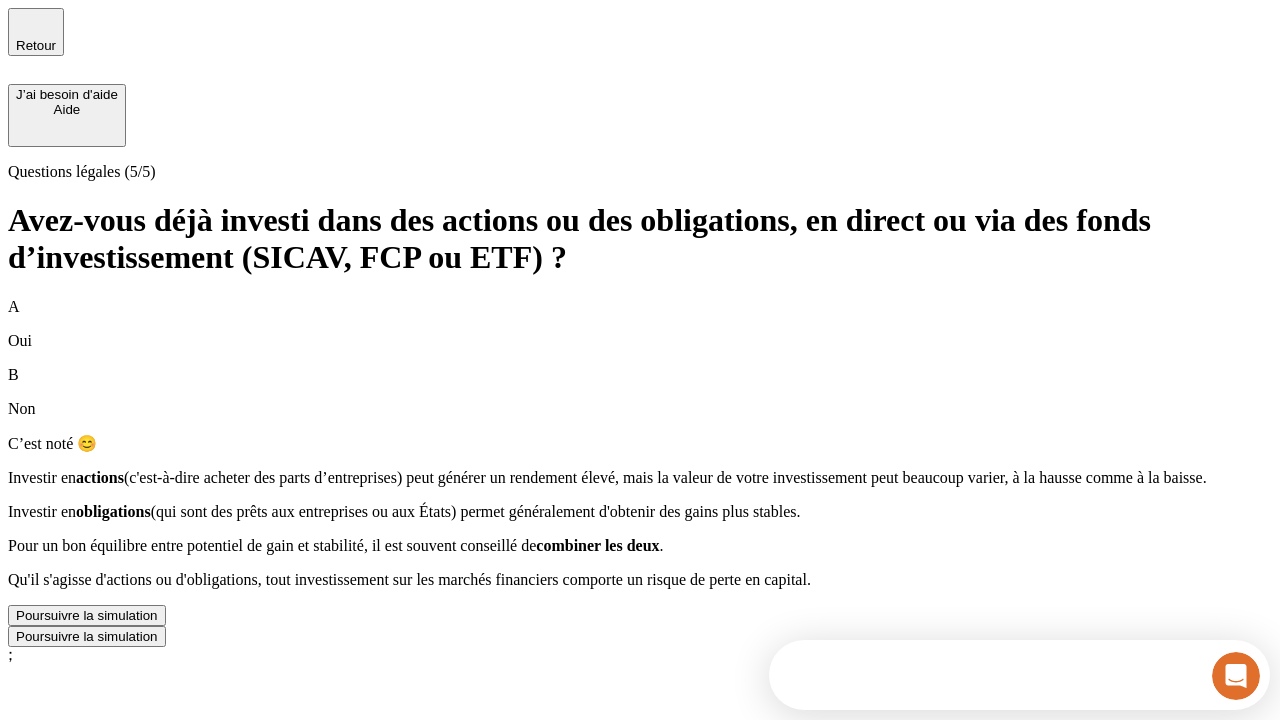 scroll, scrollTop: 0, scrollLeft: 0, axis: both 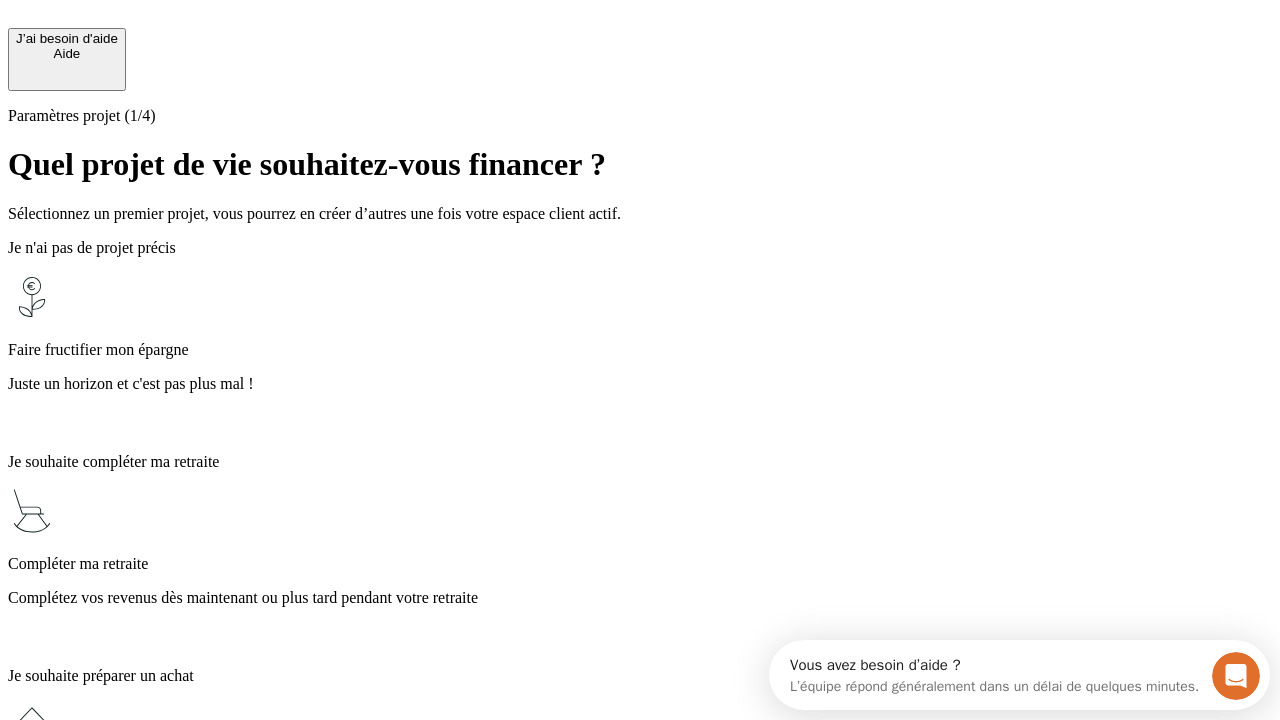click on "Juste un horizon et c'est pas plus mal !" at bounding box center [640, 384] 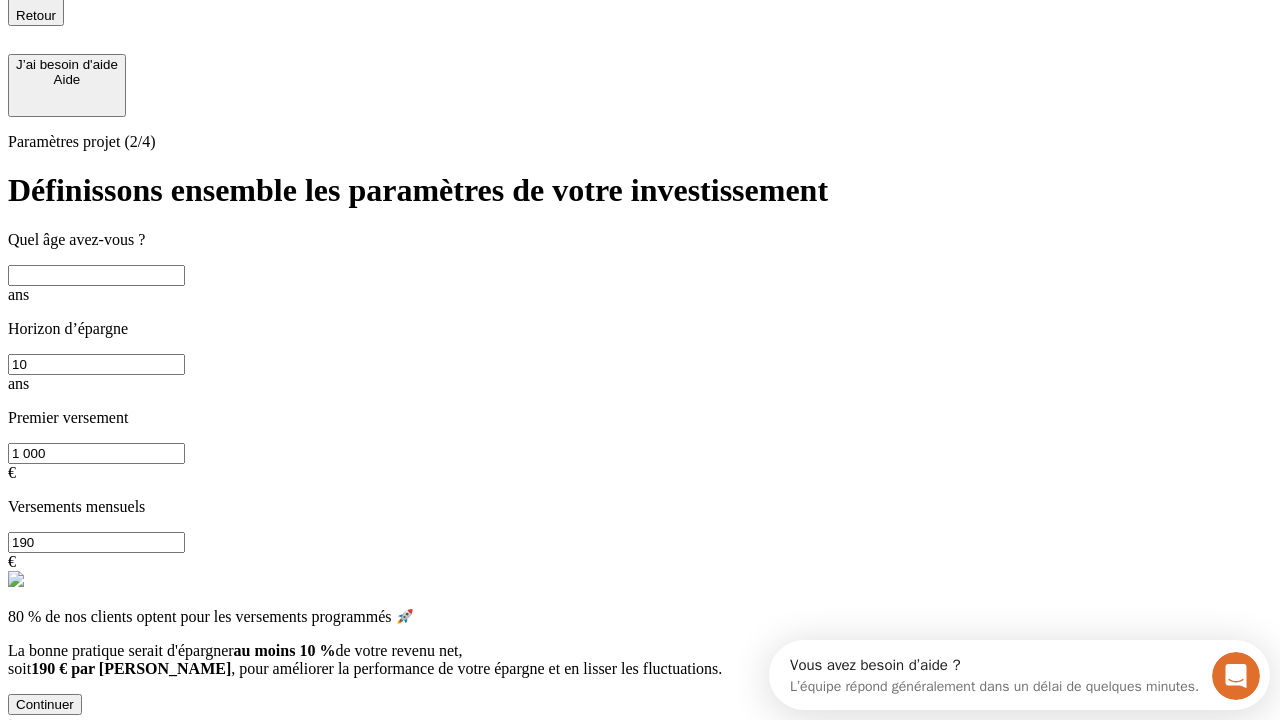 click at bounding box center (96, 275) 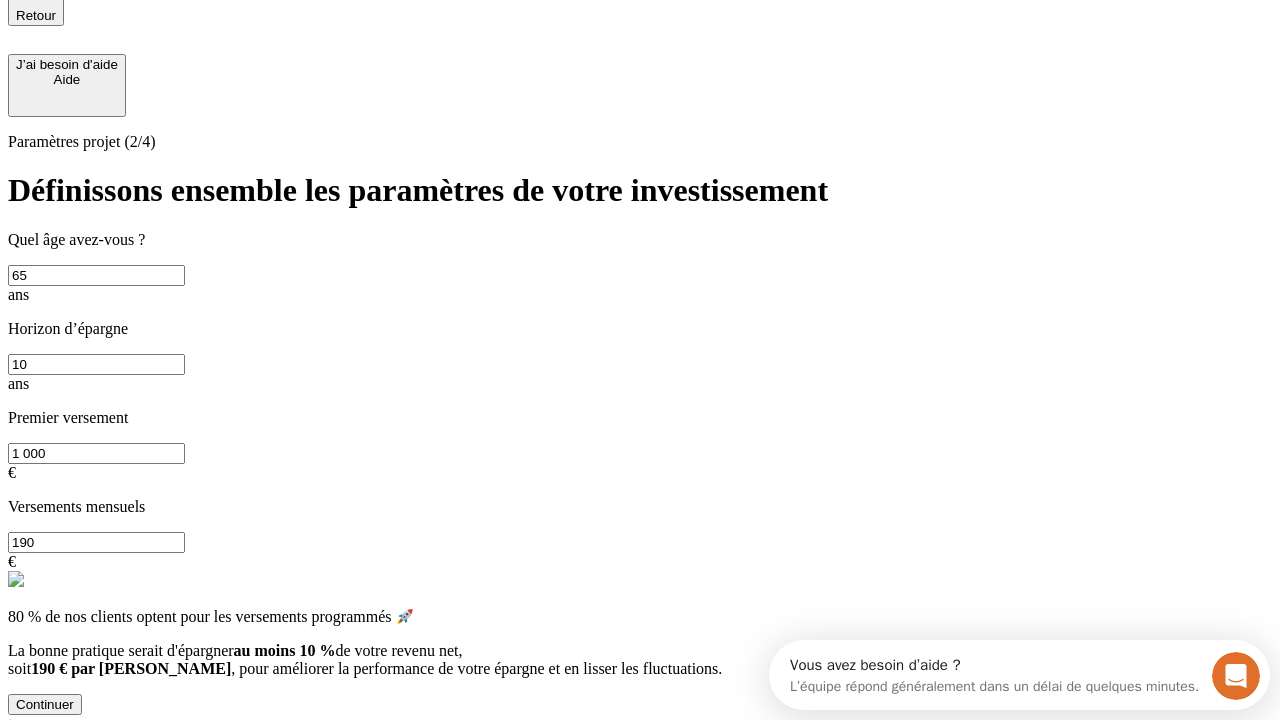 type on "65" 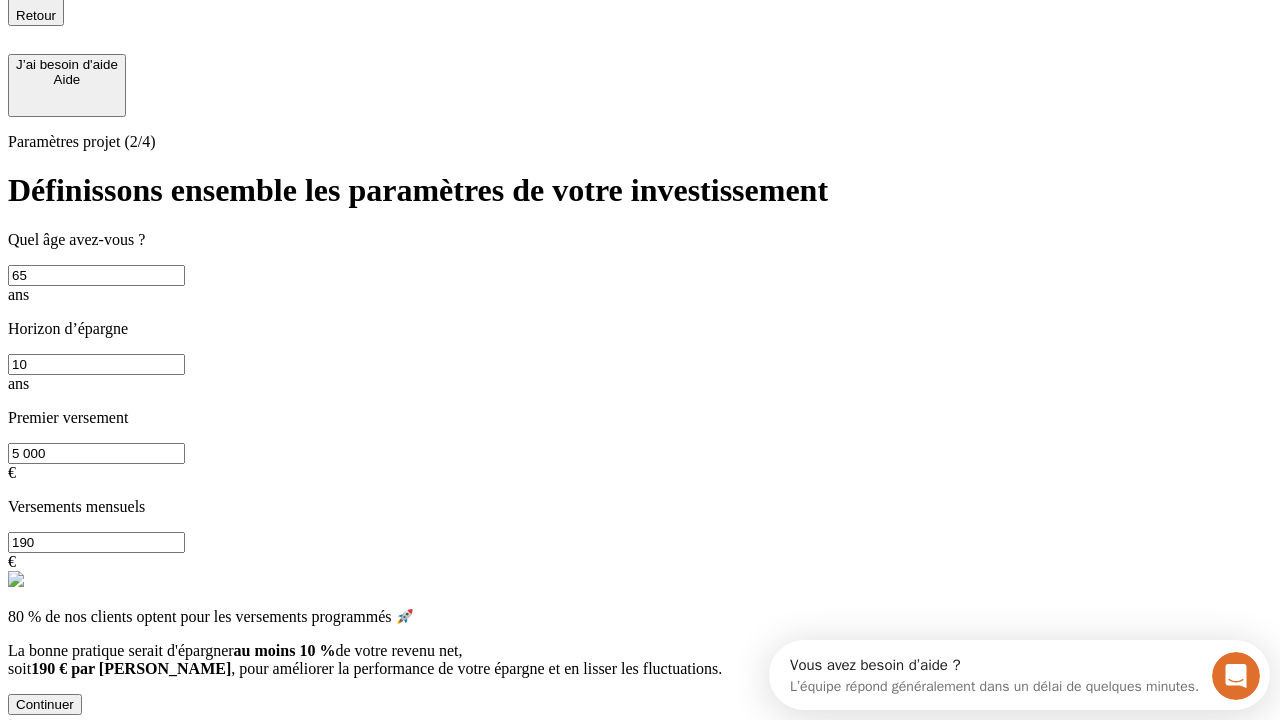 type on "5 000" 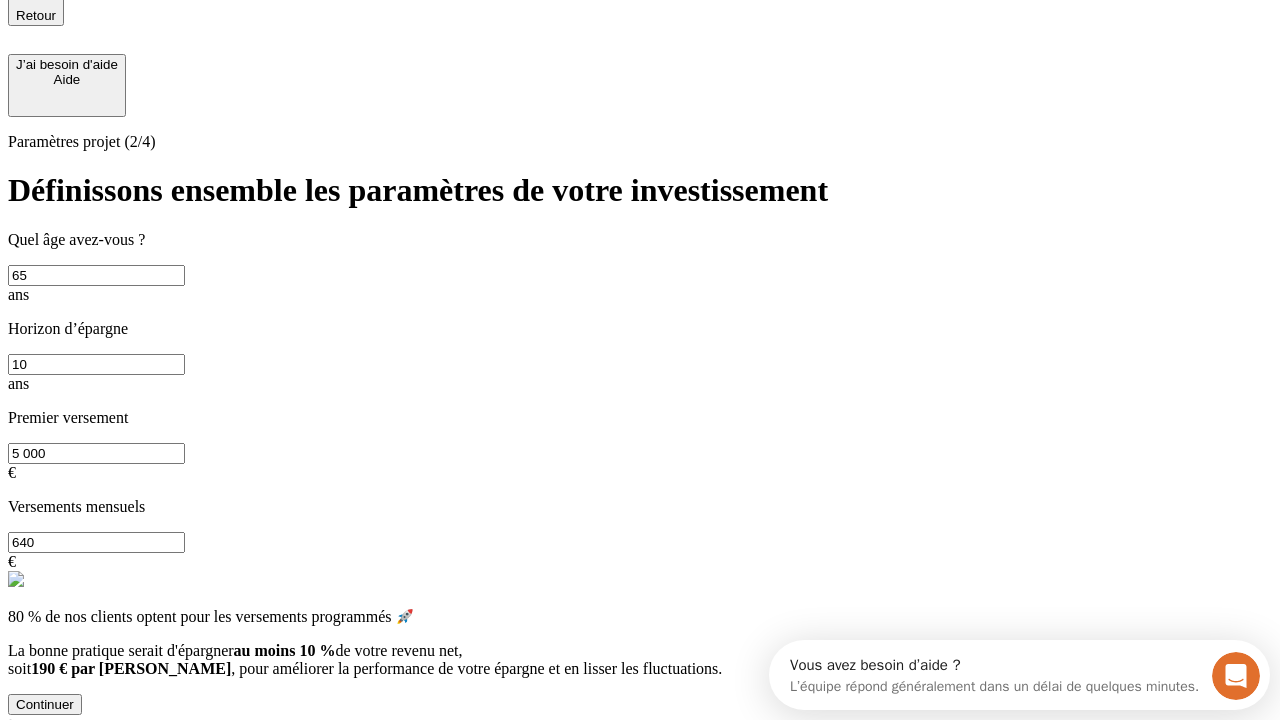 type on "640" 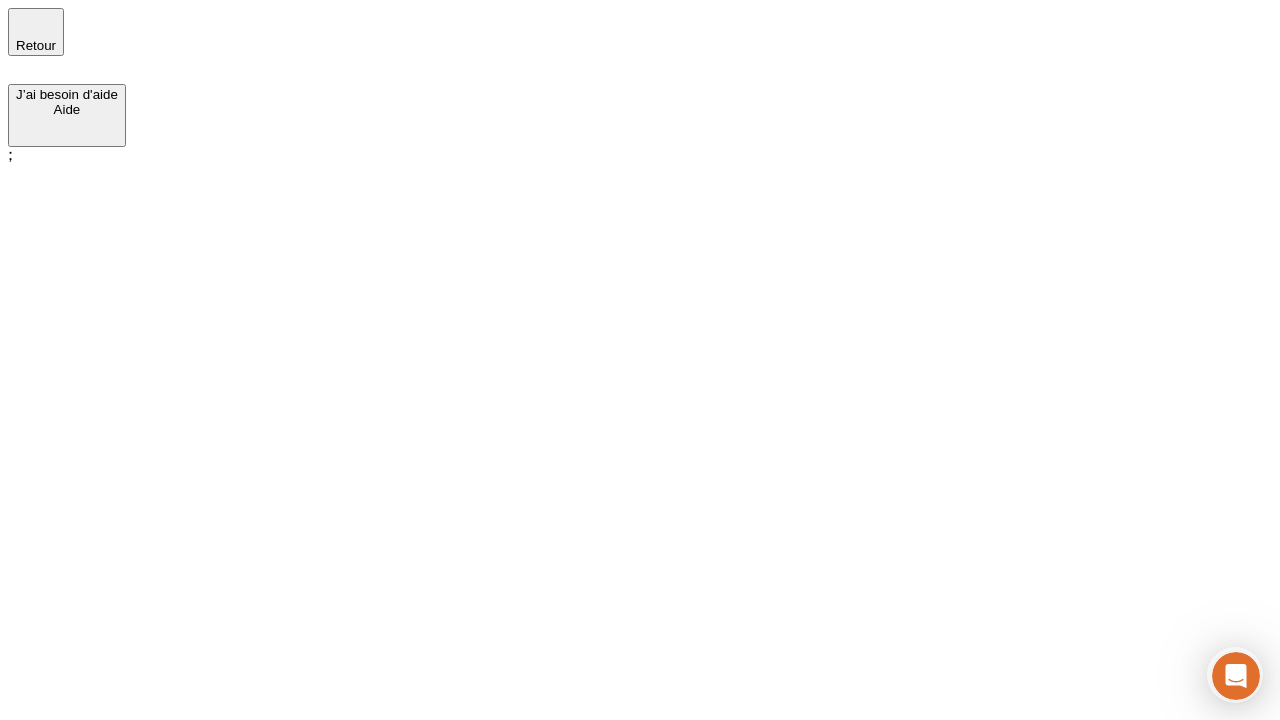scroll, scrollTop: 0, scrollLeft: 0, axis: both 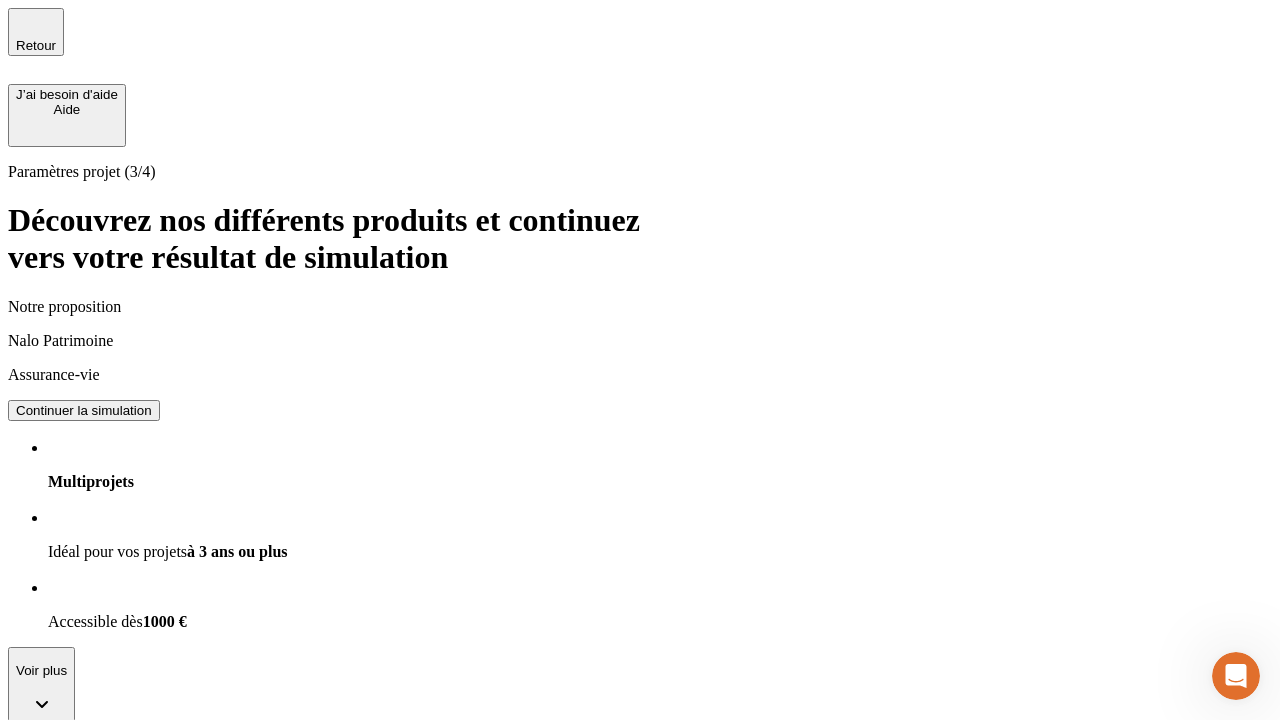 click on "Continuer la simulation" at bounding box center [84, 410] 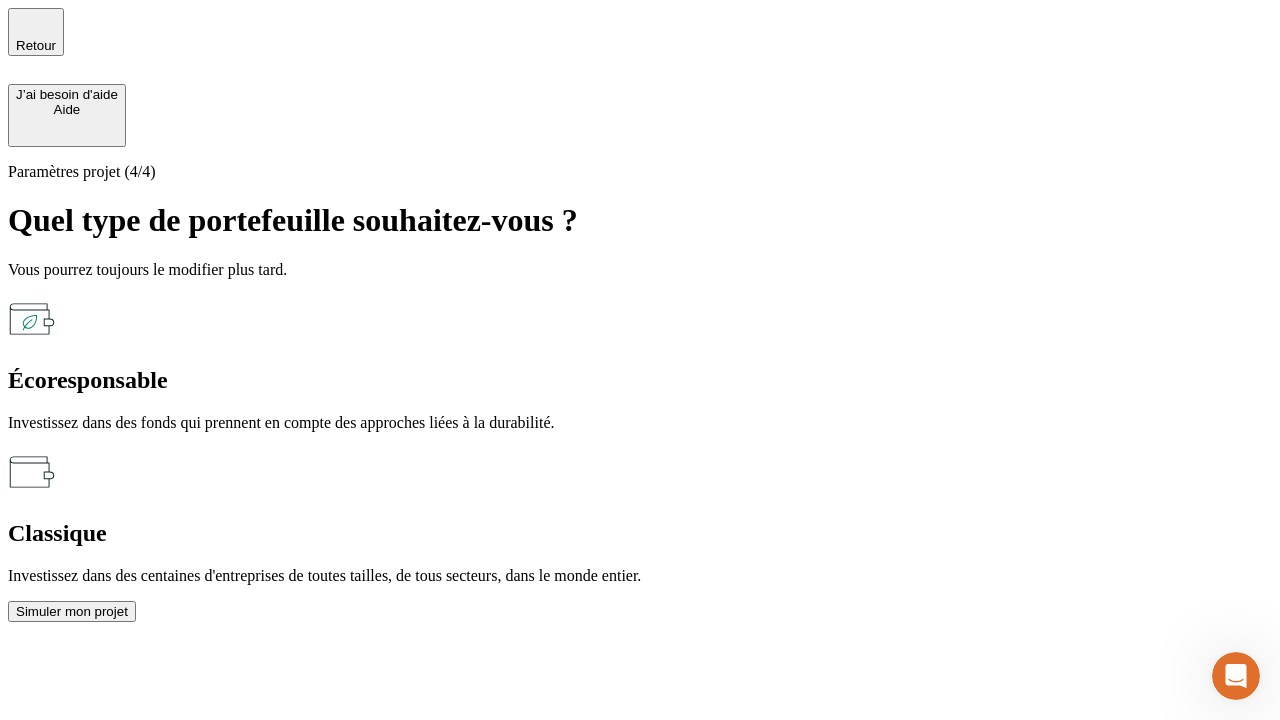 click on "Classique" at bounding box center [640, 533] 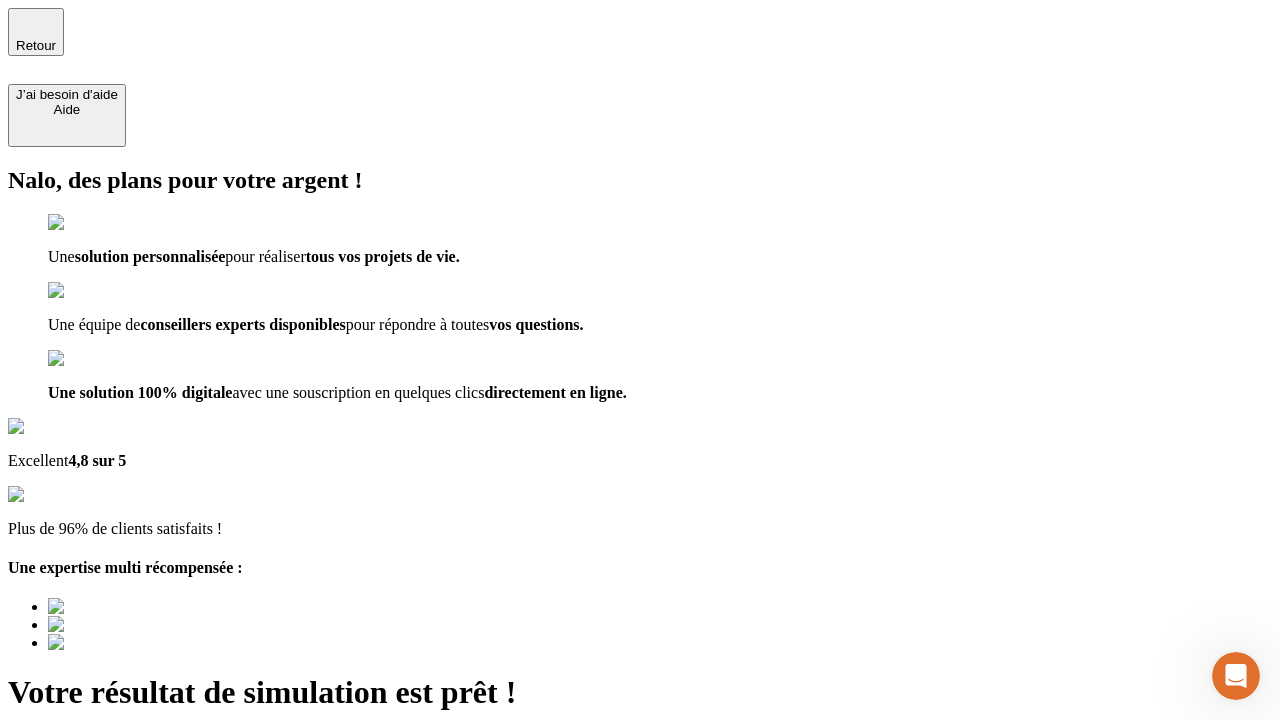 click on "Découvrir ma simulation" at bounding box center (87, 847) 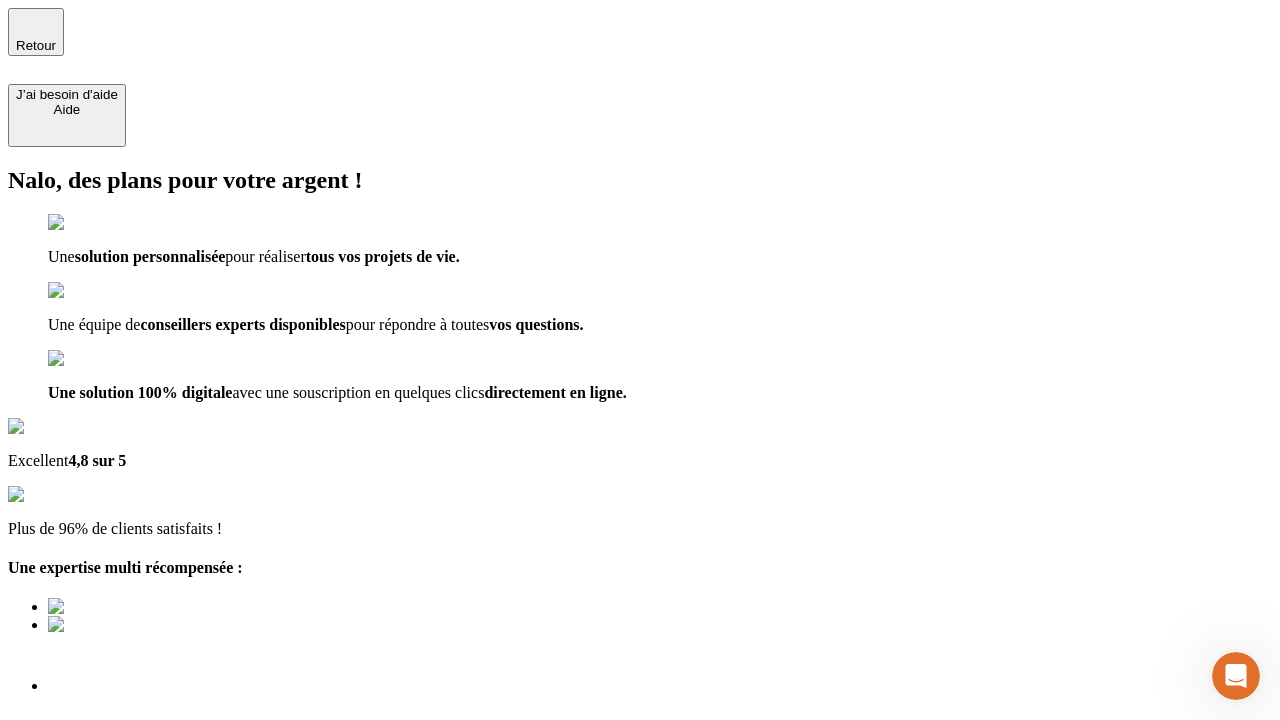 type on "[EMAIL_ADDRESS][DOMAIN_NAME]" 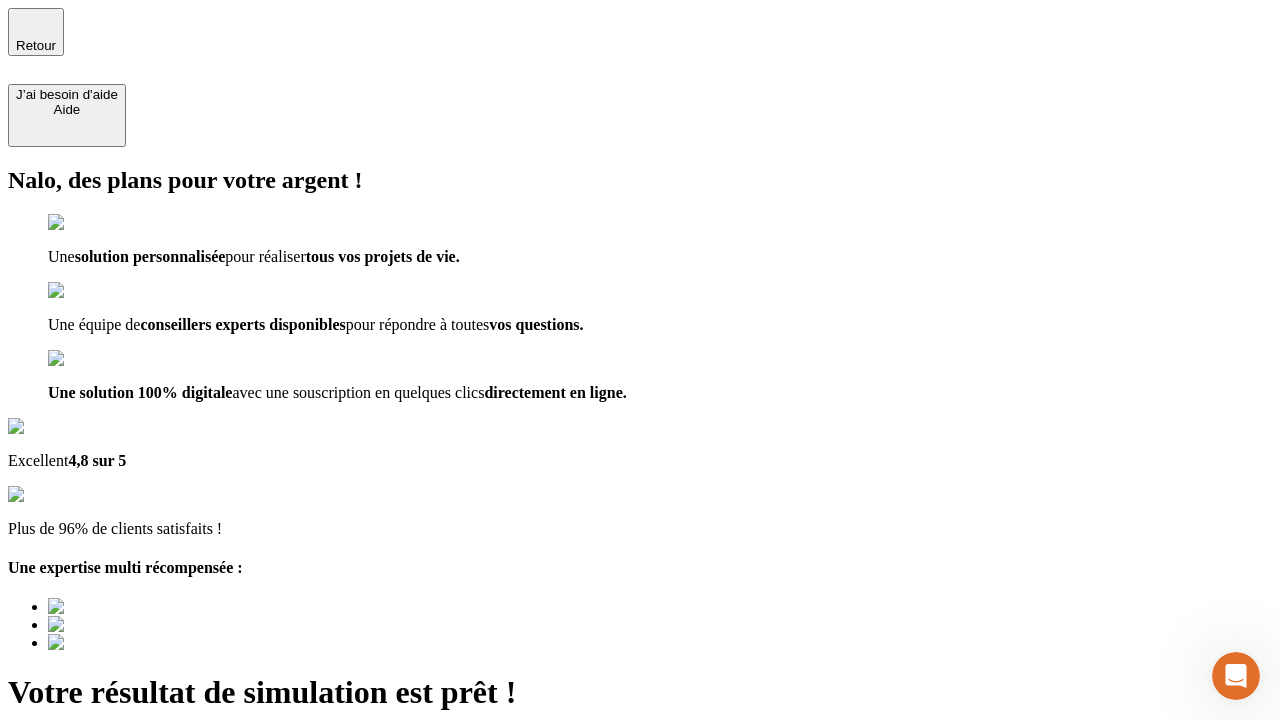 click on "Découvrir ma simulation" at bounding box center (87, 847) 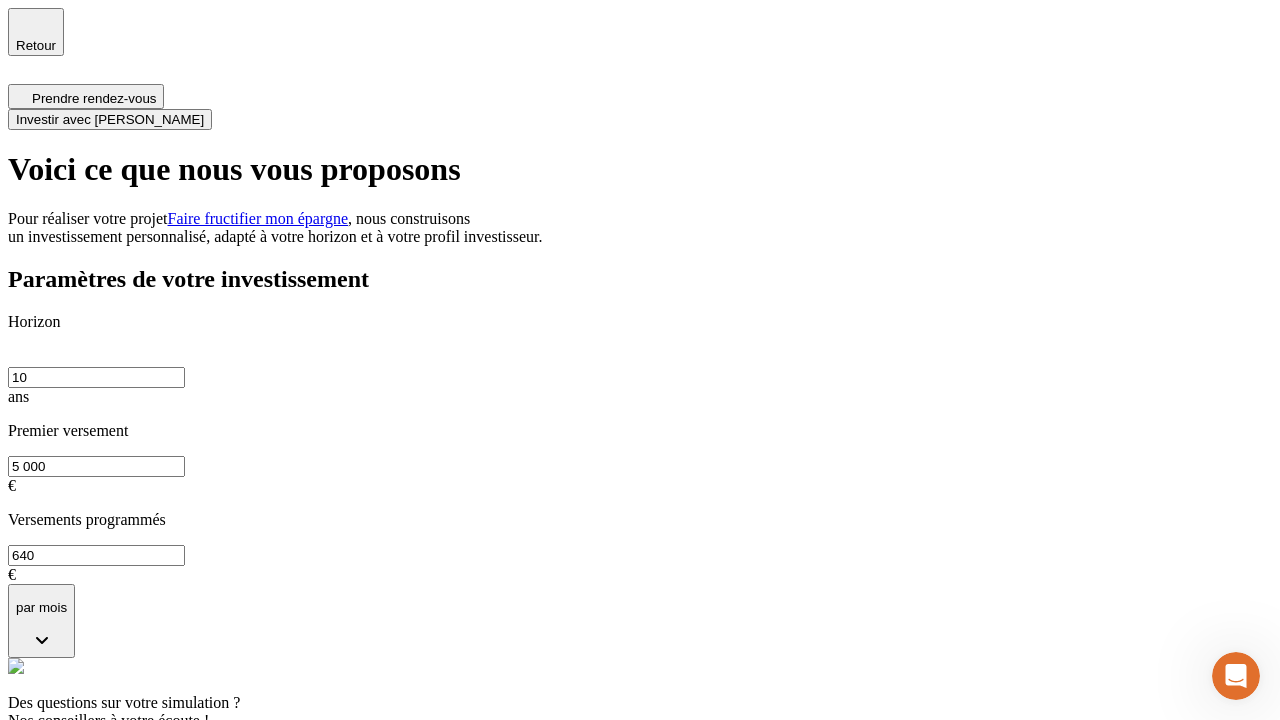click on "Investir avec [PERSON_NAME]" at bounding box center [110, 119] 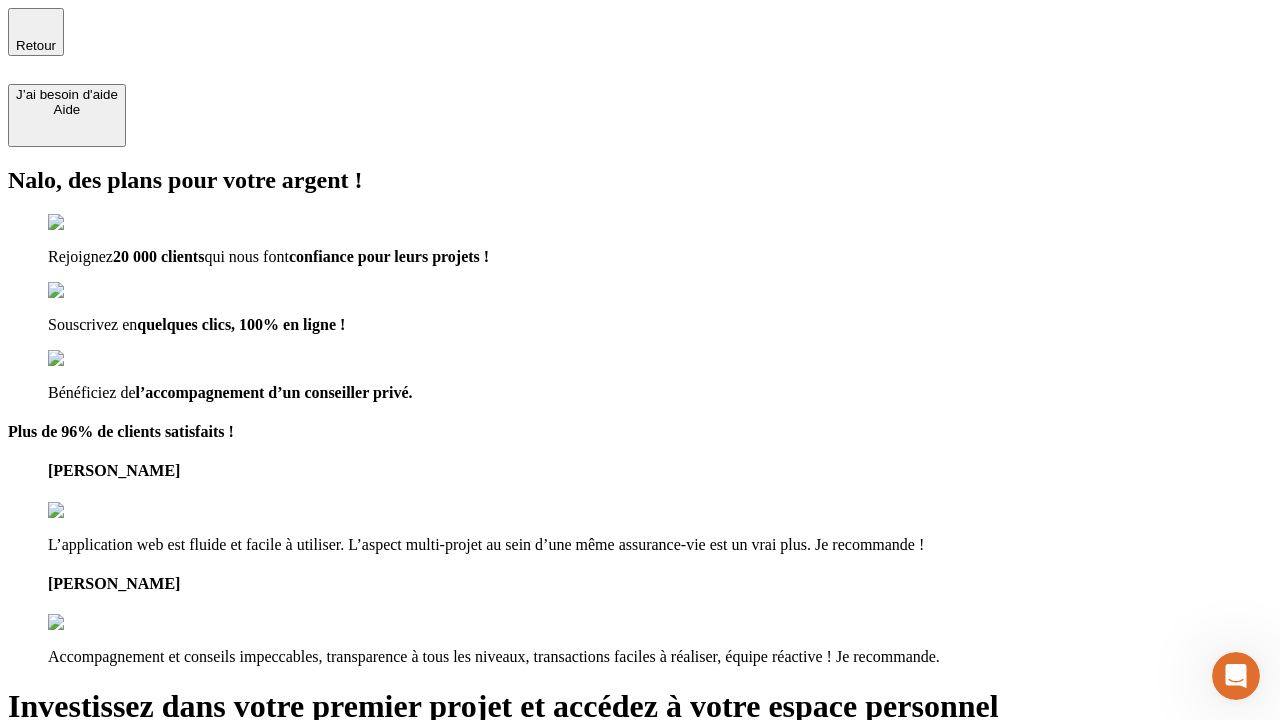 type on "[EMAIL_ADDRESS][DOMAIN_NAME]" 